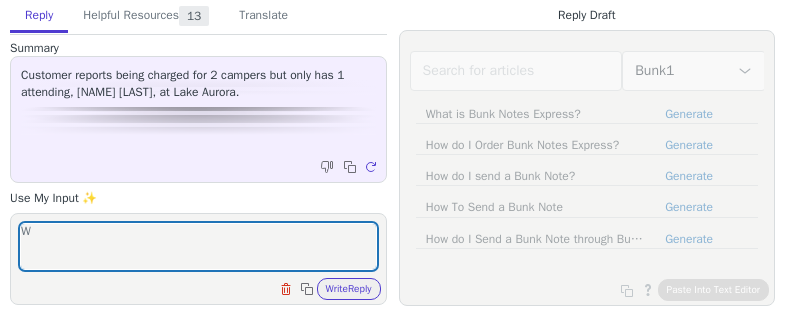 scroll, scrollTop: 0, scrollLeft: 0, axis: both 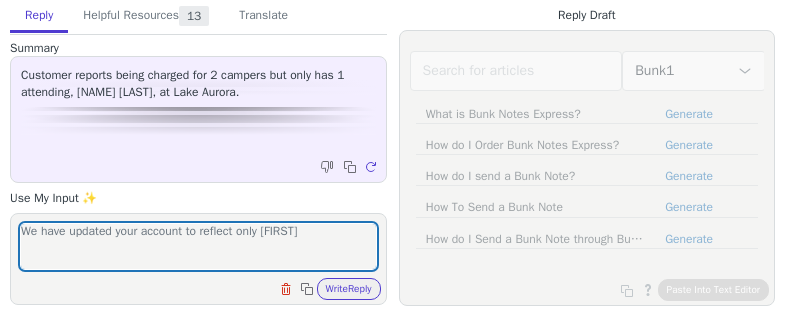 type on "We have updated your account to reflect only [FIRST]" 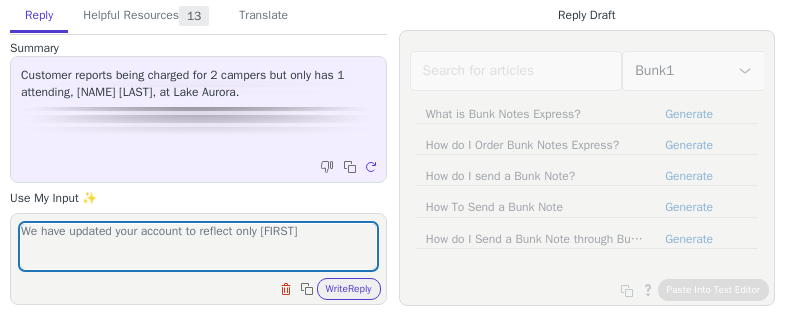 type 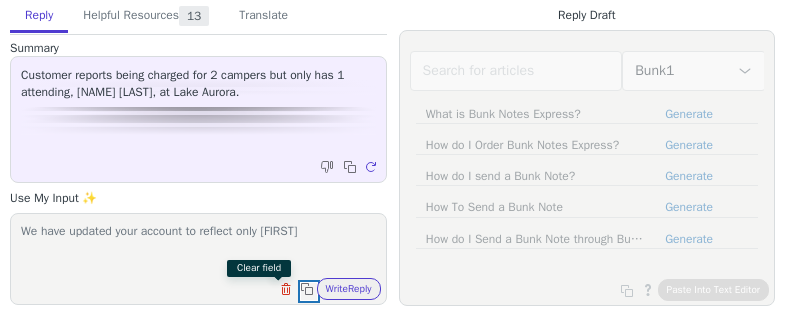 type 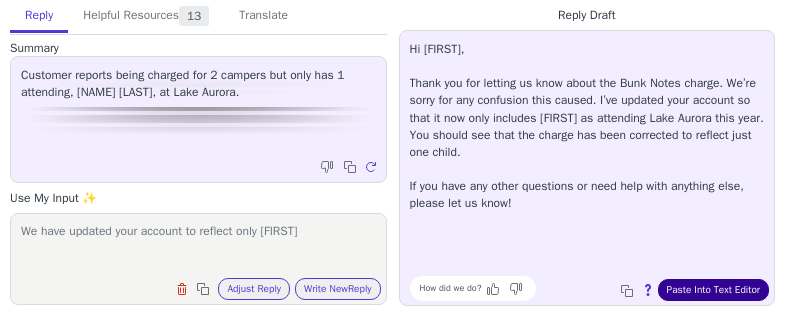 click on "Paste Into Text Editor" at bounding box center [713, 290] 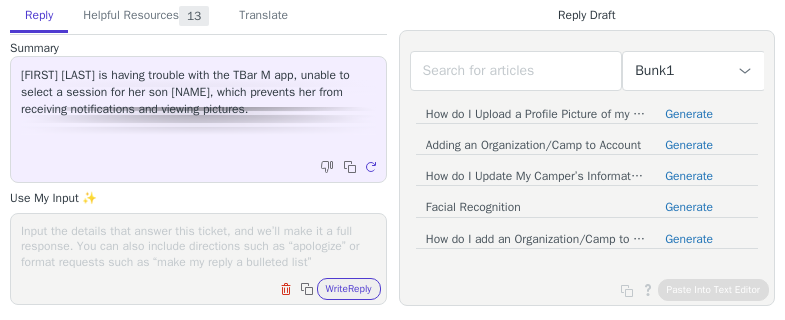 scroll, scrollTop: 0, scrollLeft: 0, axis: both 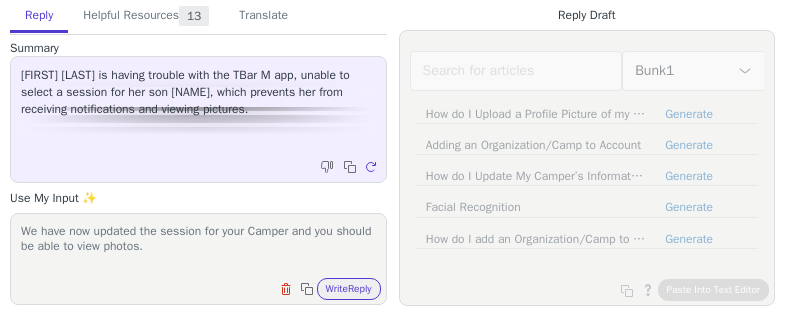 click on "We have now updated the session for your Camper and you should be able to view photos." at bounding box center [198, 246] 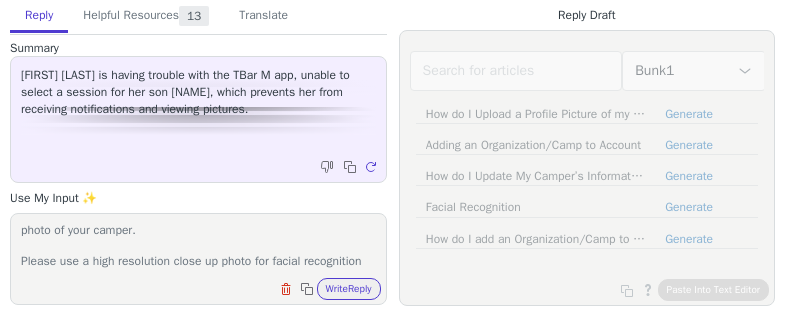 scroll, scrollTop: 94, scrollLeft: 0, axis: vertical 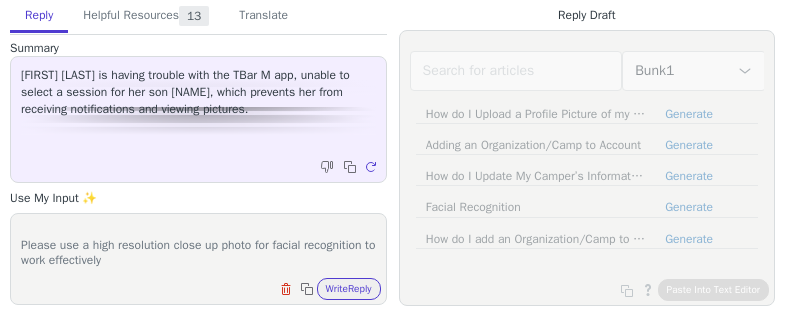 type on "We have now updated the session for your Camper and you should be able to view photos.
Also as I can check you have opted for Facial Recognition Feature. We have checked and would like to request you to update profile photo of your camper.
Please use a high resolution close up photo for facial recognition to work effectively" 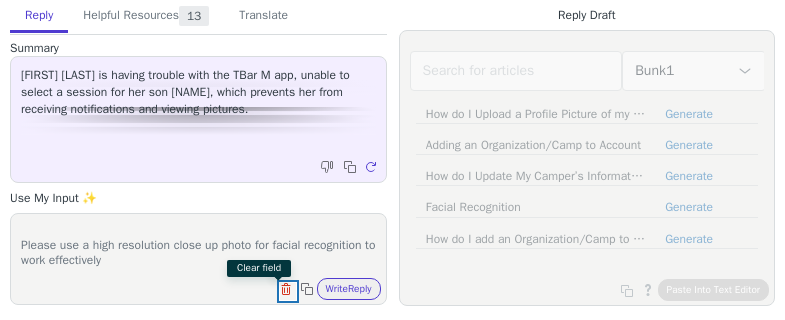 type 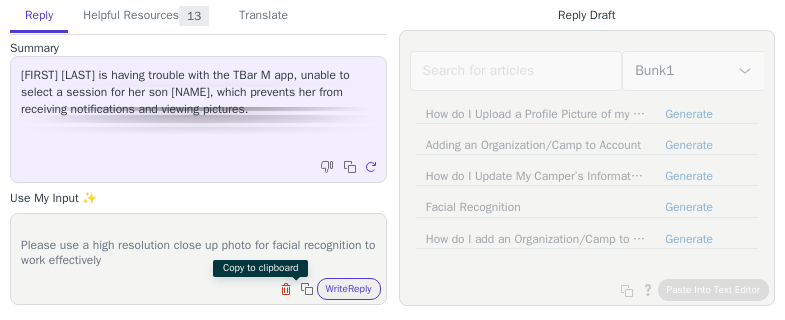 type 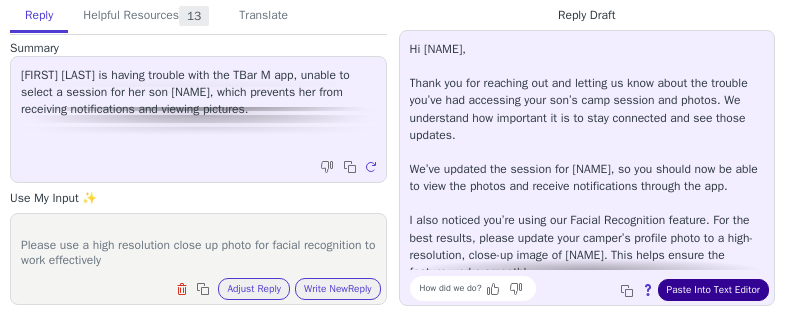 click on "Paste Into Text Editor" at bounding box center (713, 290) 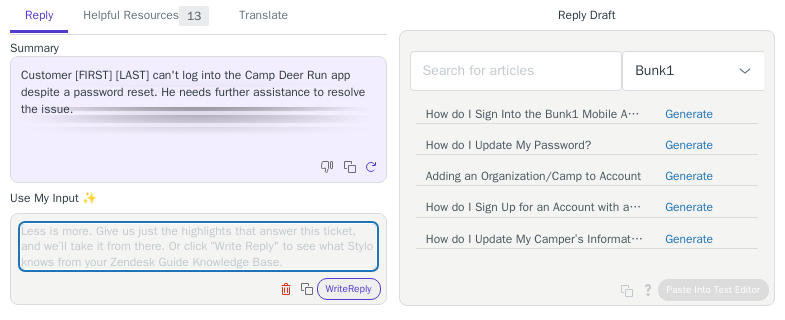 click at bounding box center [198, 246] 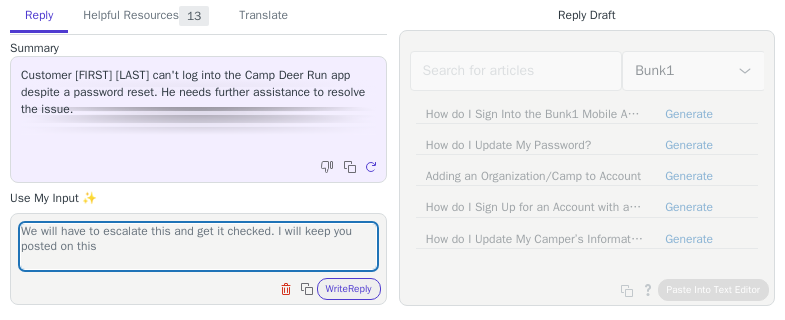 type on "We will have to escalate this and get it checked. I will keep you posted on this" 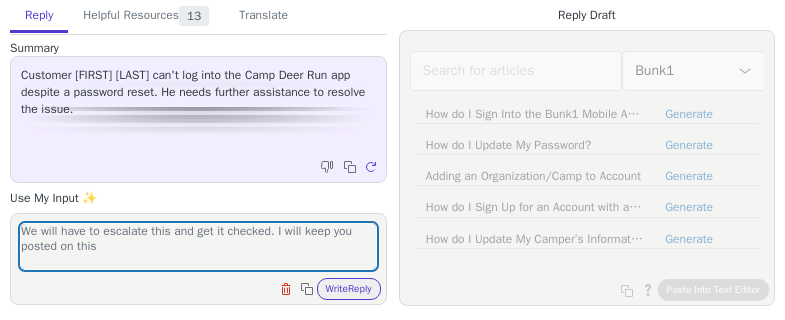 type 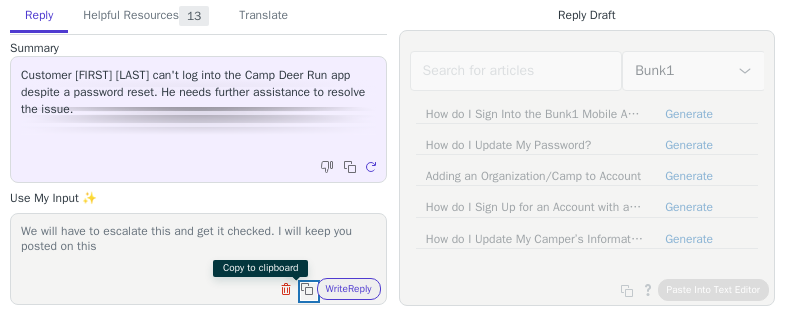 type 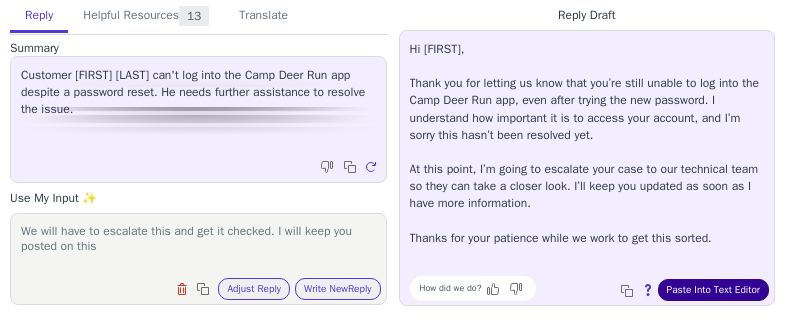 click on "Paste Into Text Editor" at bounding box center (713, 290) 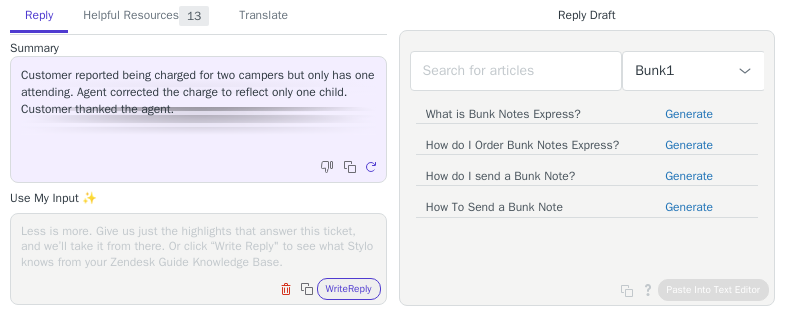 scroll, scrollTop: 0, scrollLeft: 0, axis: both 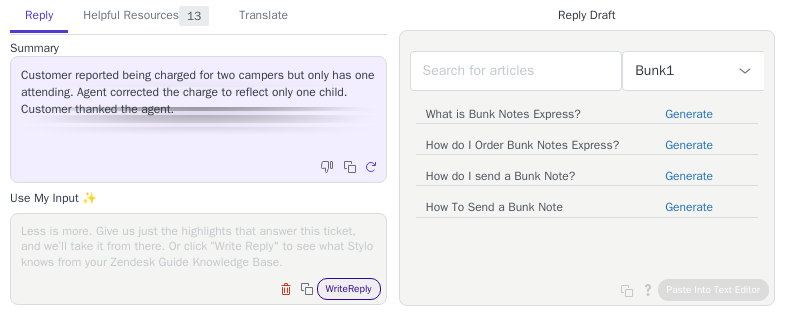 click on "Write  Reply" at bounding box center [349, 289] 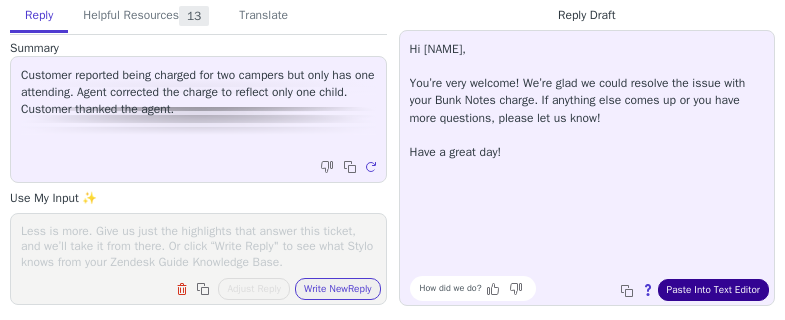 click on "Paste Into Text Editor" at bounding box center [713, 290] 